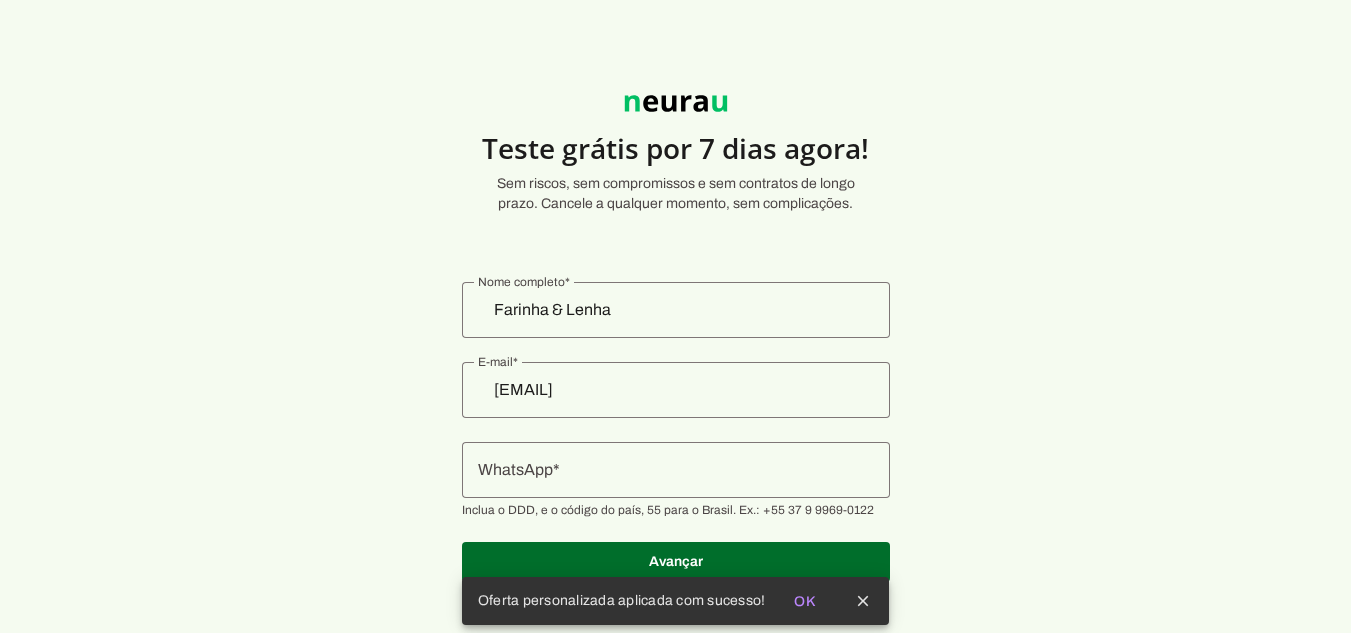 scroll, scrollTop: 21, scrollLeft: 0, axis: vertical 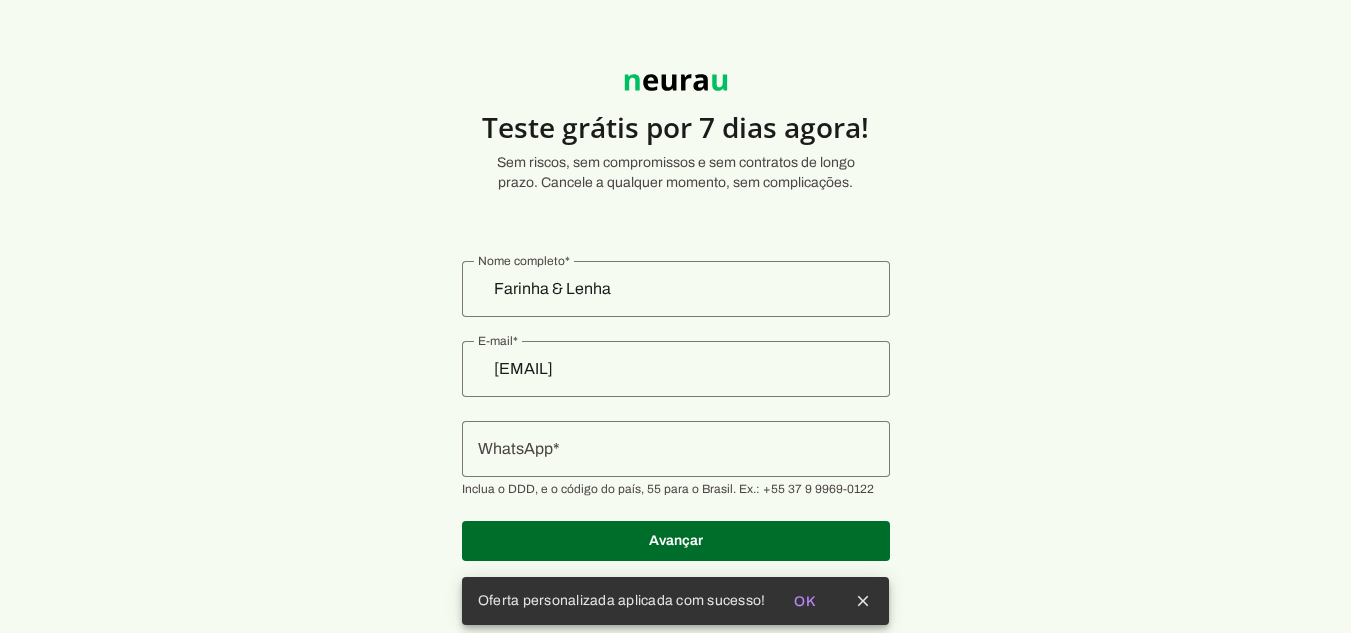 click at bounding box center [676, 449] 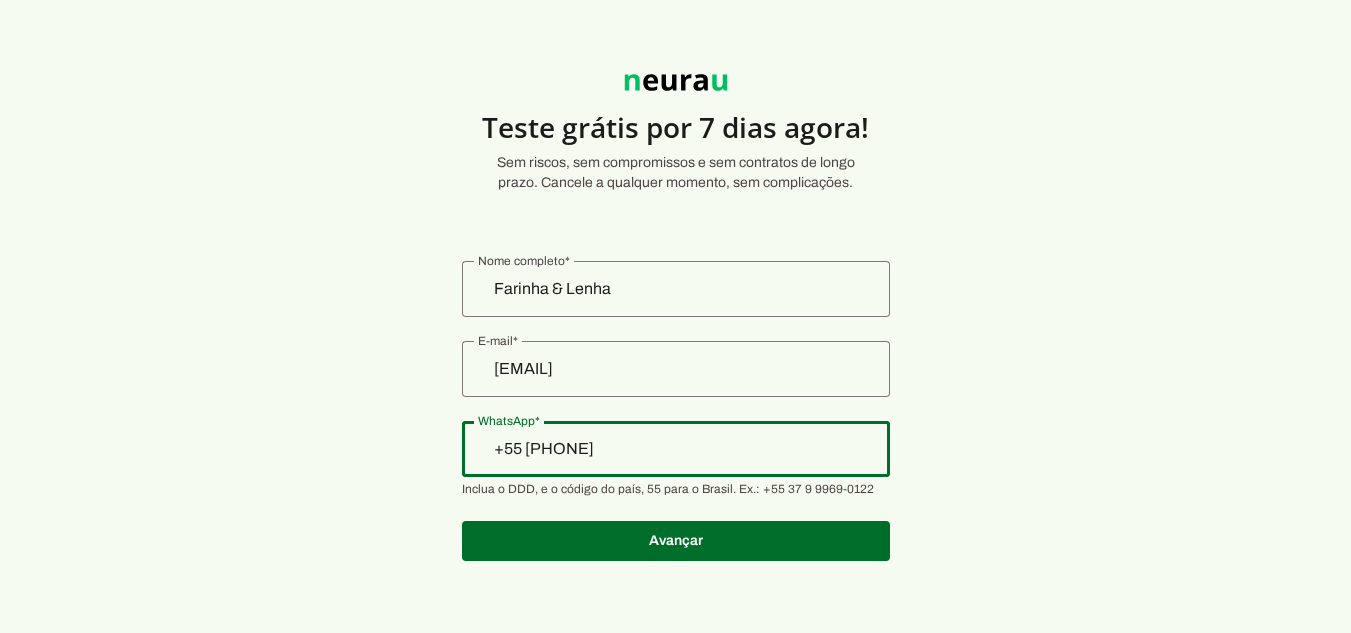 click on "+55 [PHONE]" at bounding box center [676, 449] 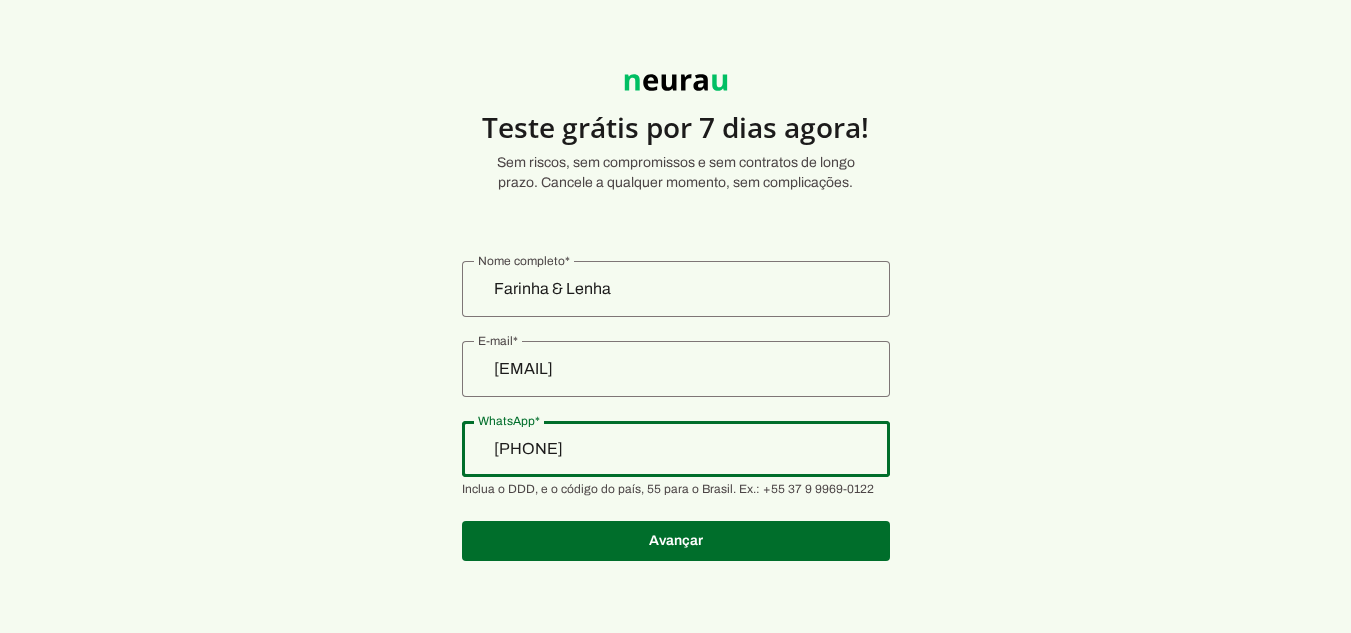 click on "[PHONE]" at bounding box center [676, 449] 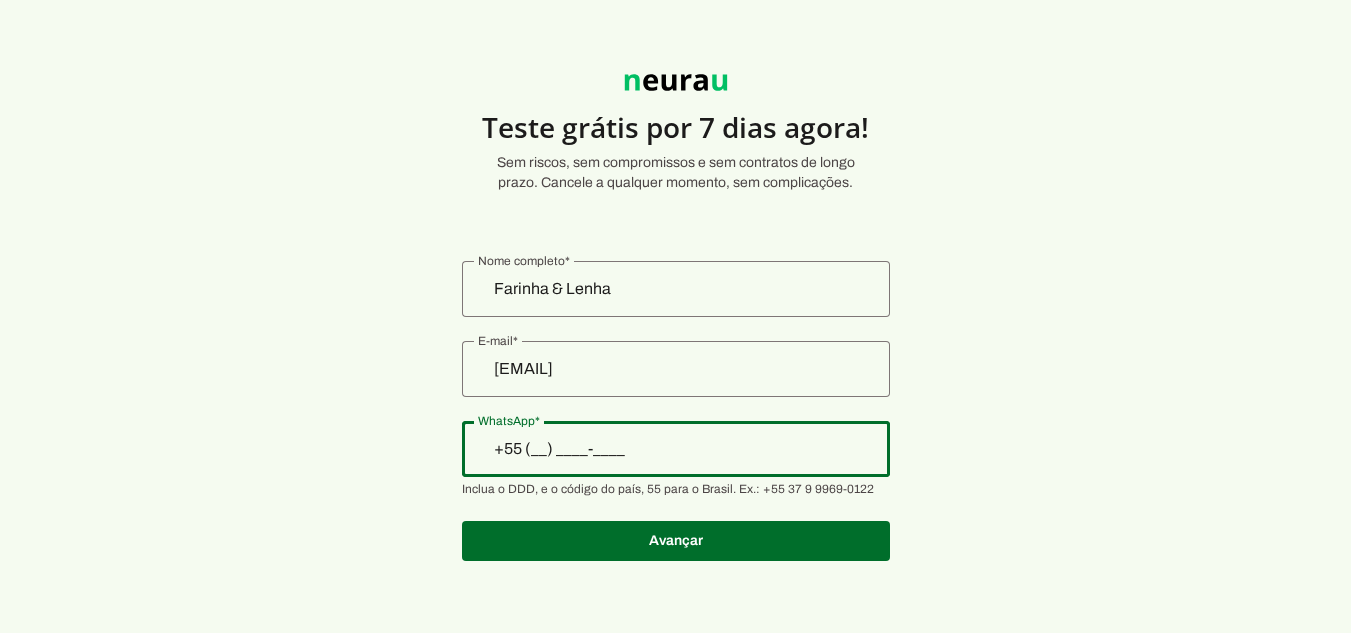 click on "+55 (__) ____-____" at bounding box center (676, 449) 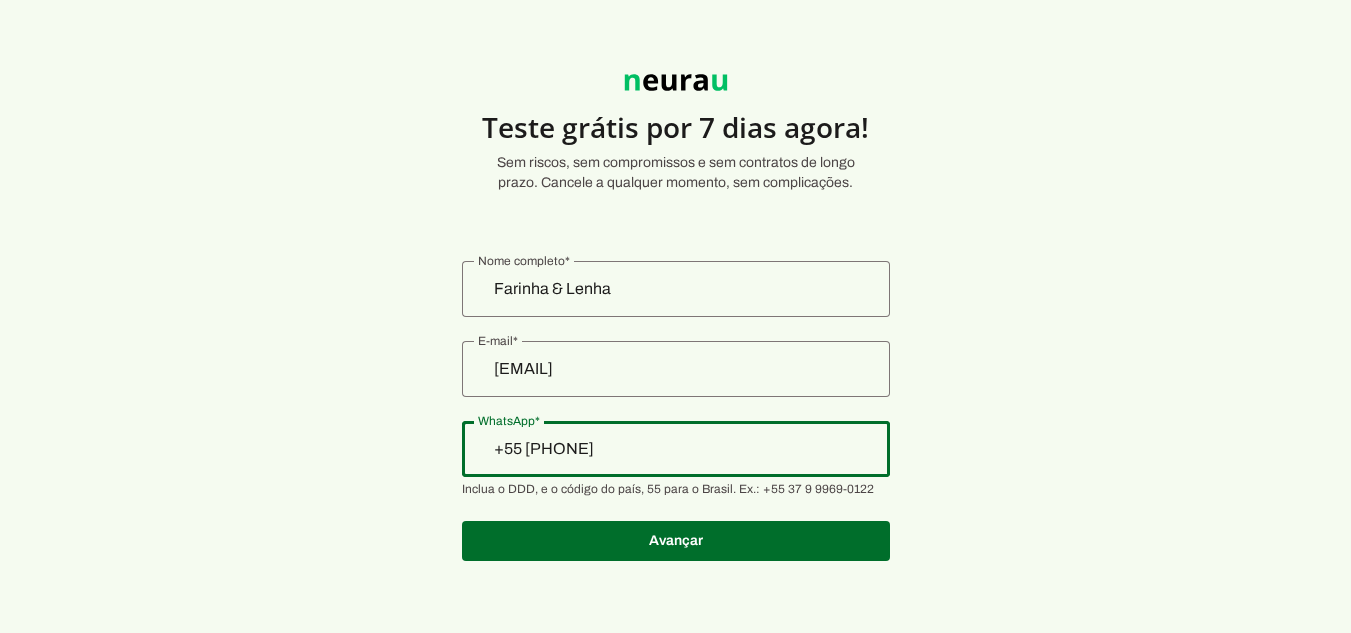 type on "+55 [PHONE]" 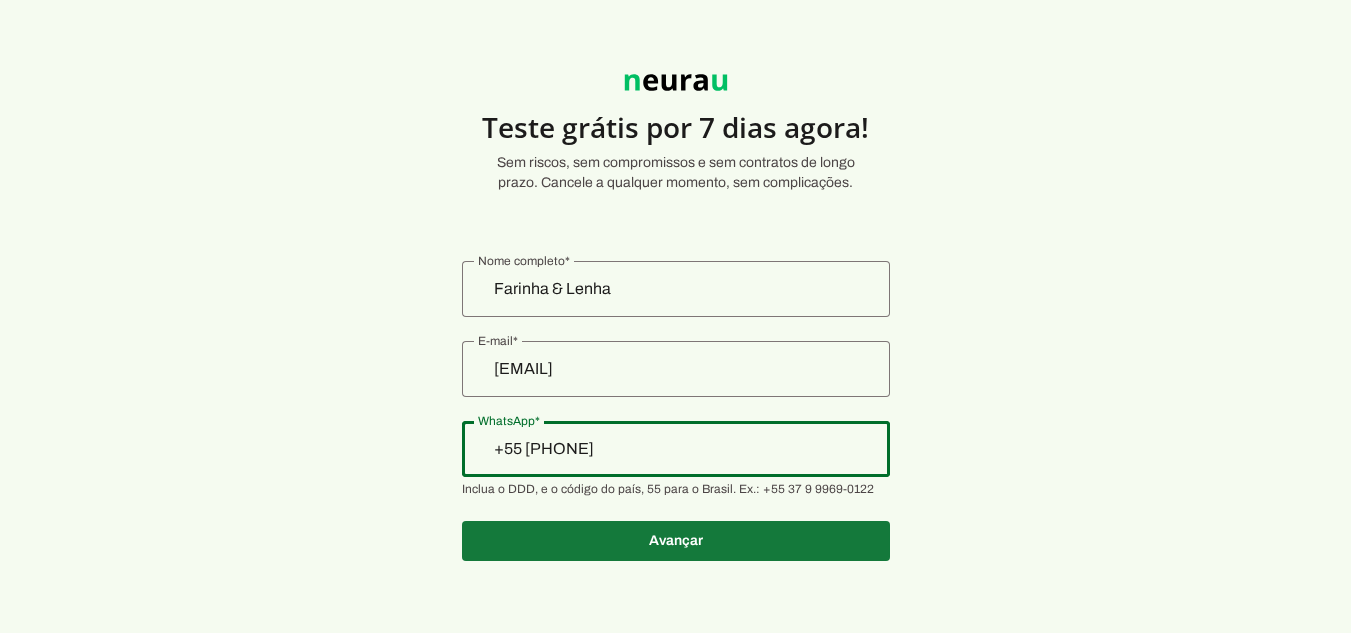 type on "+55 [PHONE]" 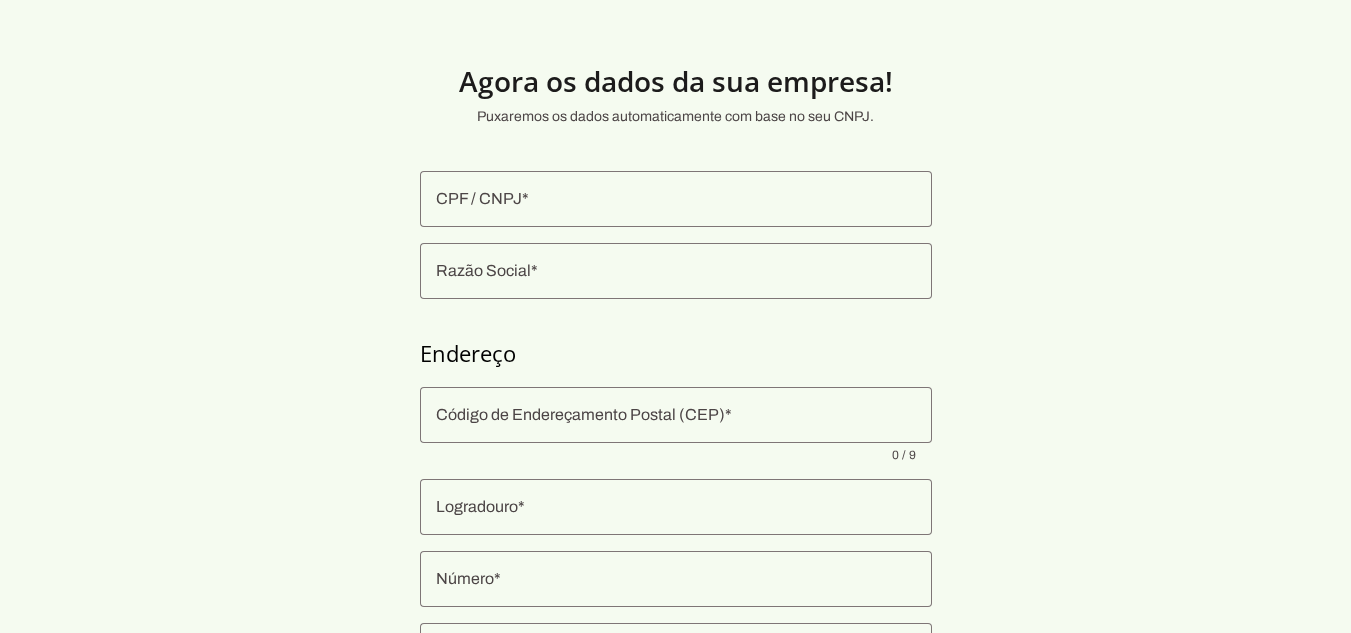 click at bounding box center [676, 199] 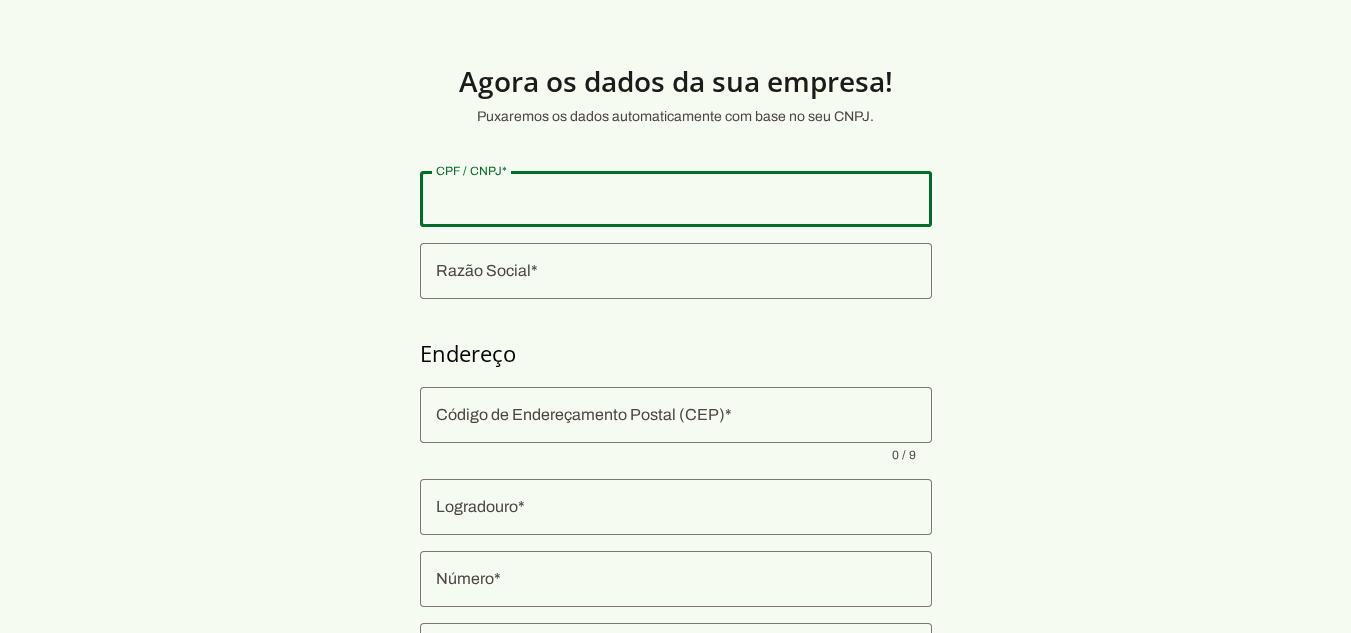 click at bounding box center [676, 199] 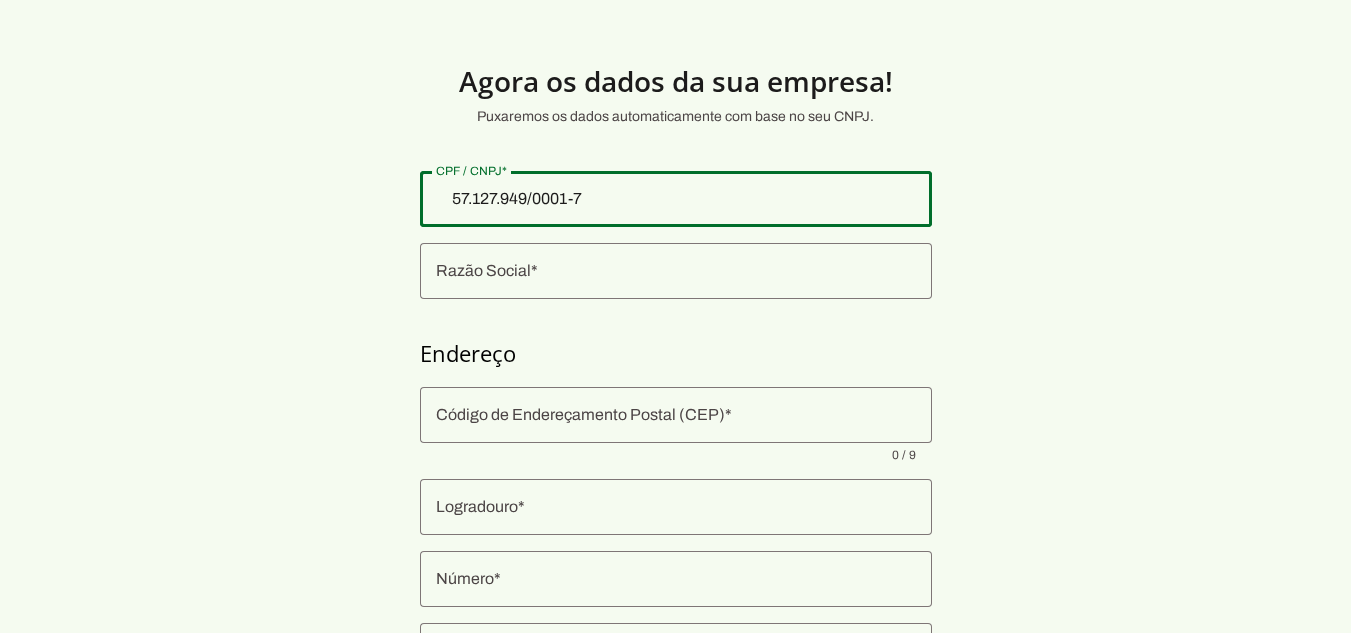type on "57.127.949/0001-74" 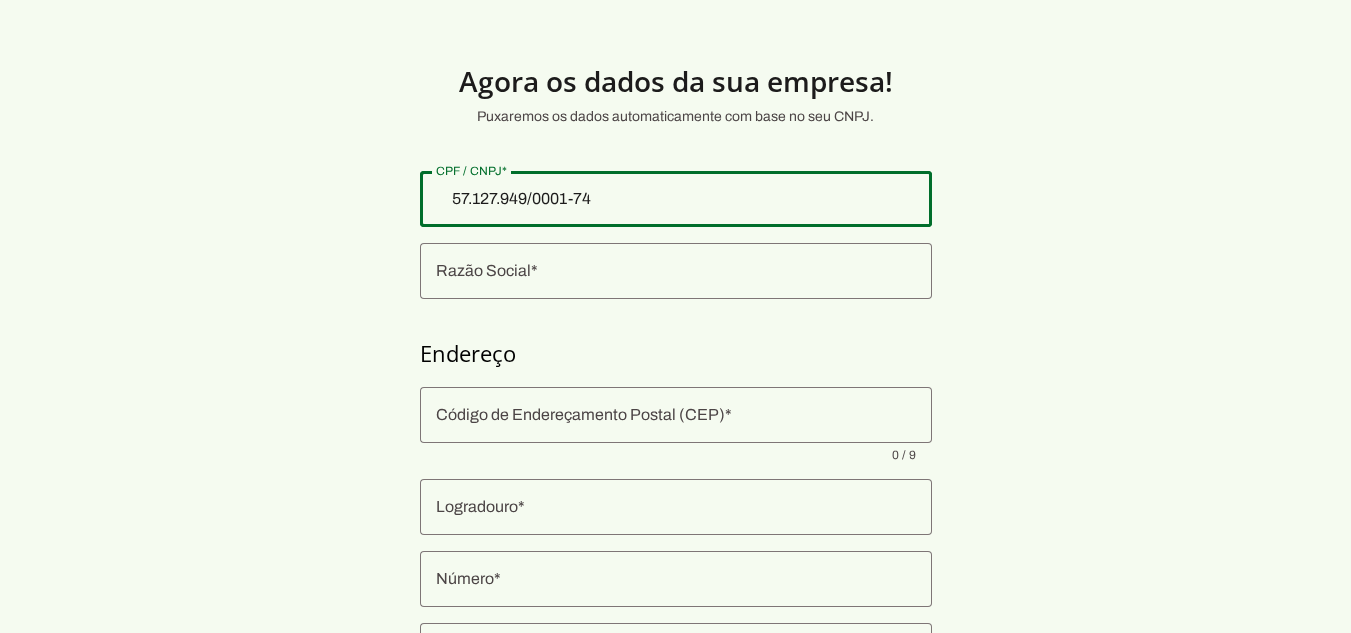 type on "57.127.949/0001-74" 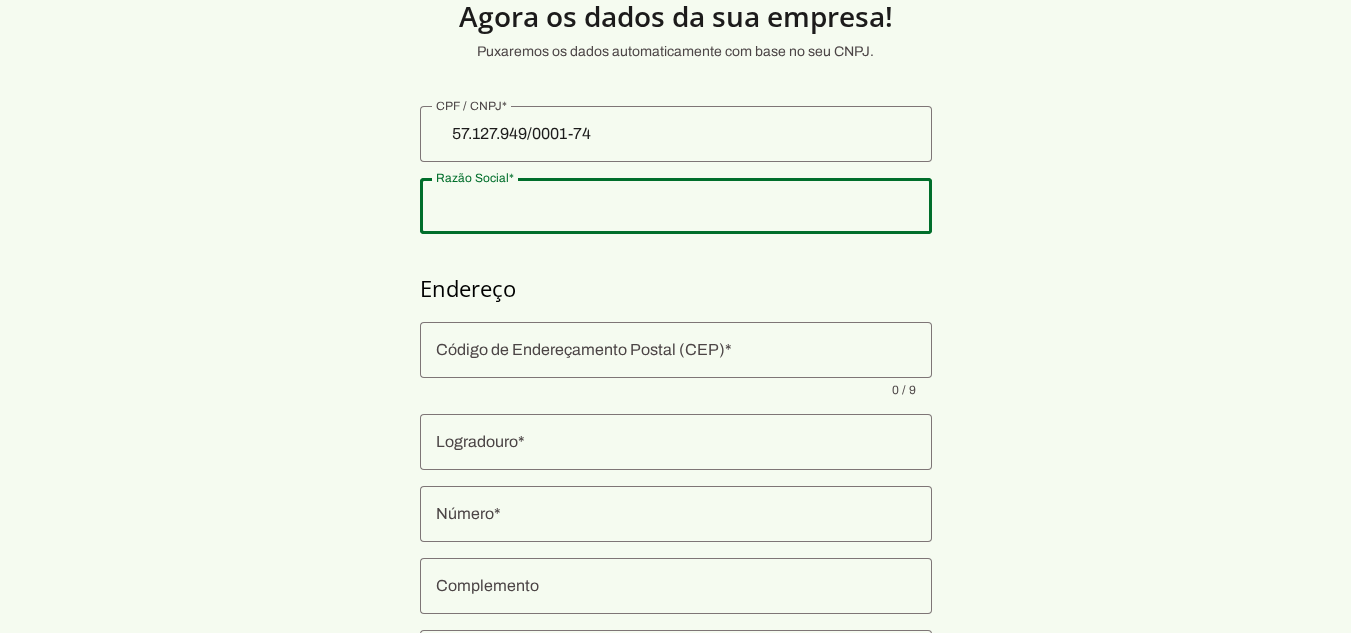 scroll, scrollTop: 121, scrollLeft: 0, axis: vertical 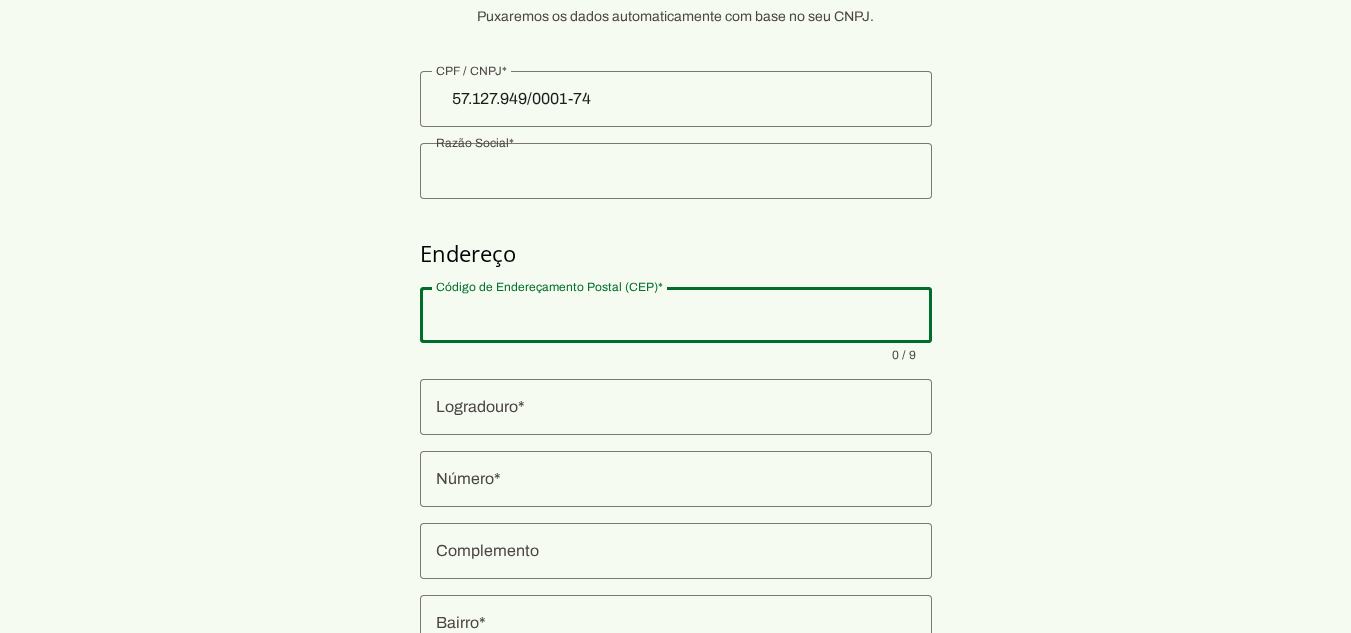 click 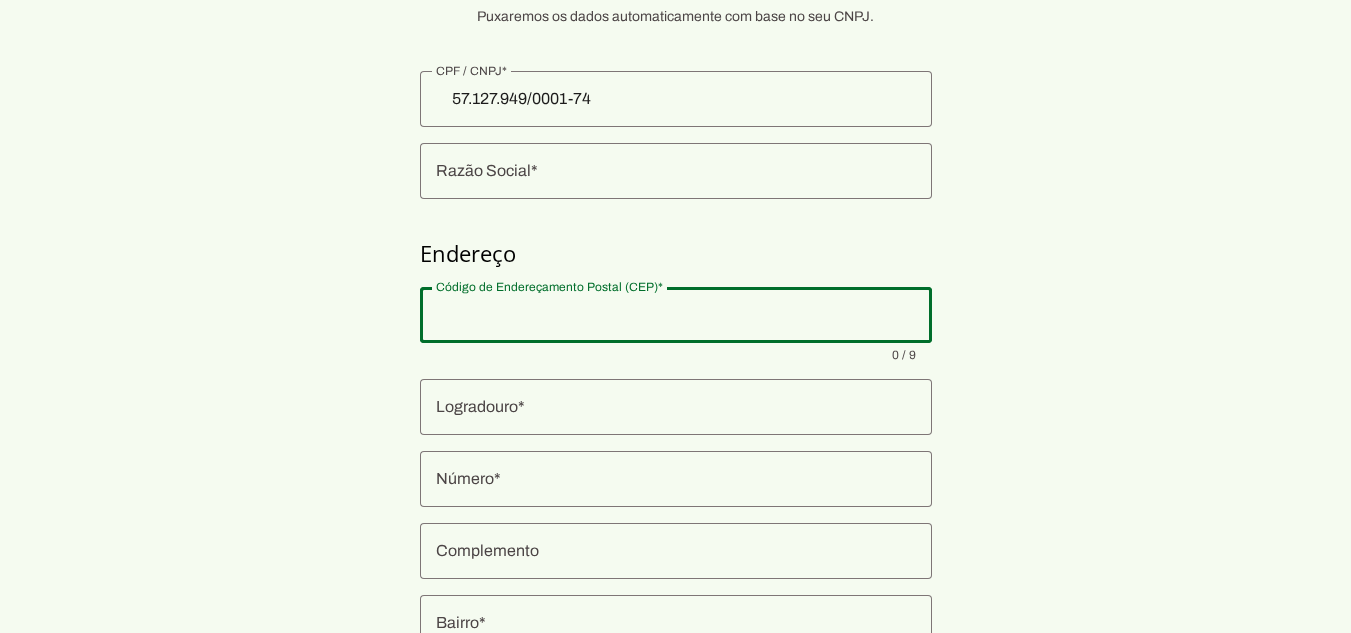 click on "Agora os dados da sua empresa!
Puxaremos os dados automaticamente com base no seu CNPJ.
Endereço
Prosseguir" at bounding box center [675, 361] 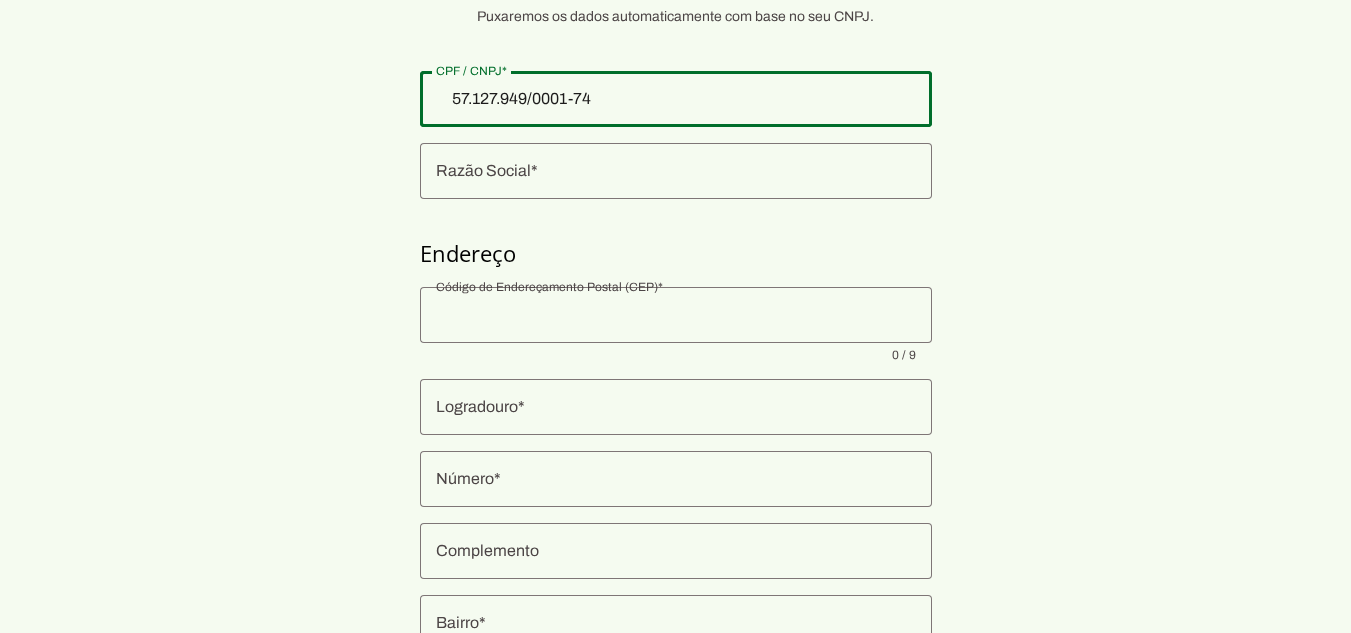 click on "57.127.949/0001-74" at bounding box center (676, 99) 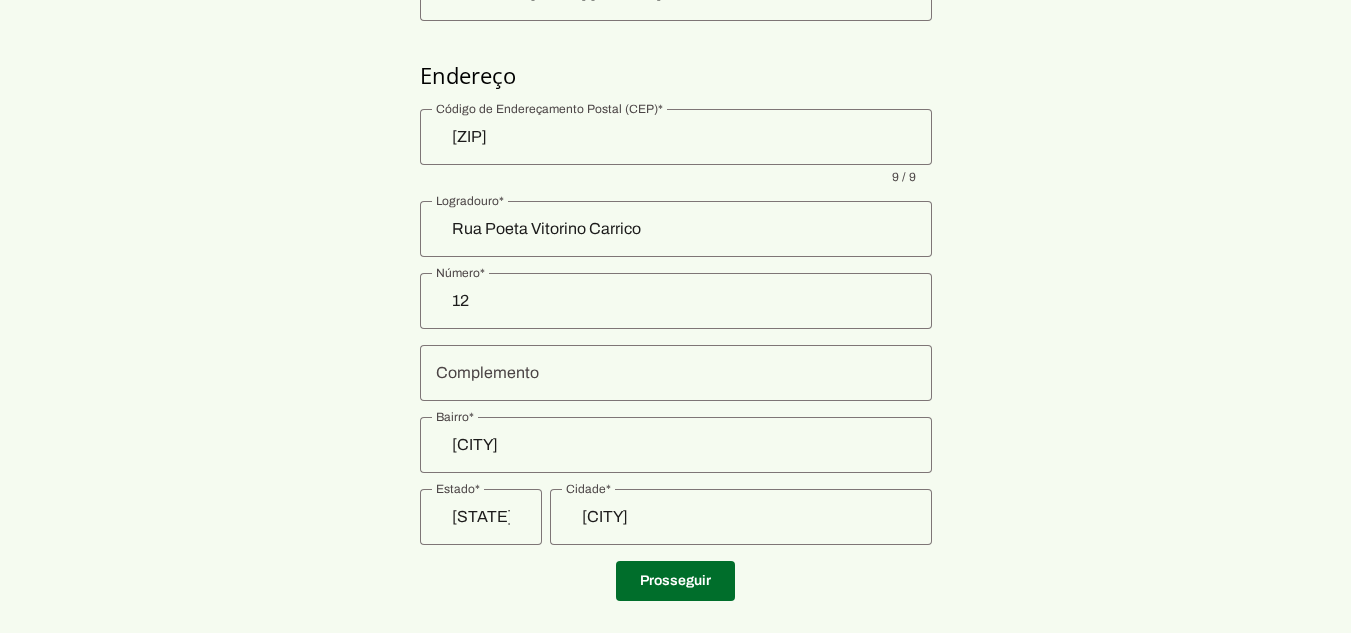 scroll, scrollTop: 321, scrollLeft: 0, axis: vertical 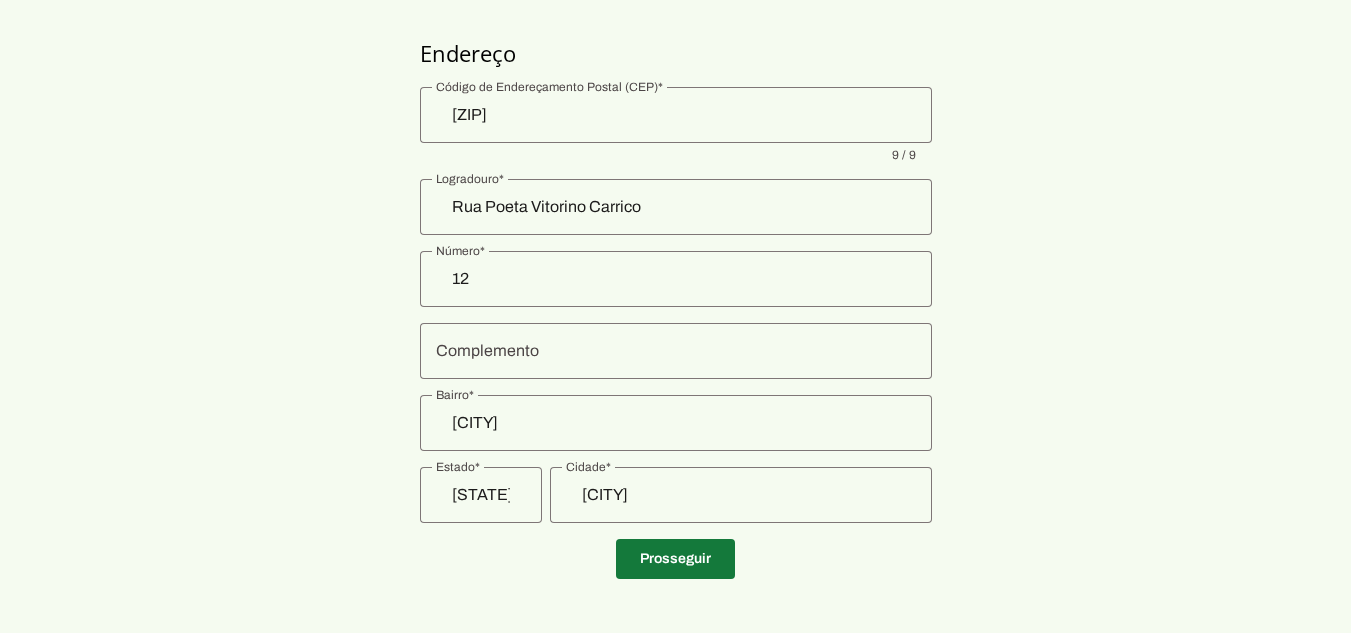 click at bounding box center (675, 559) 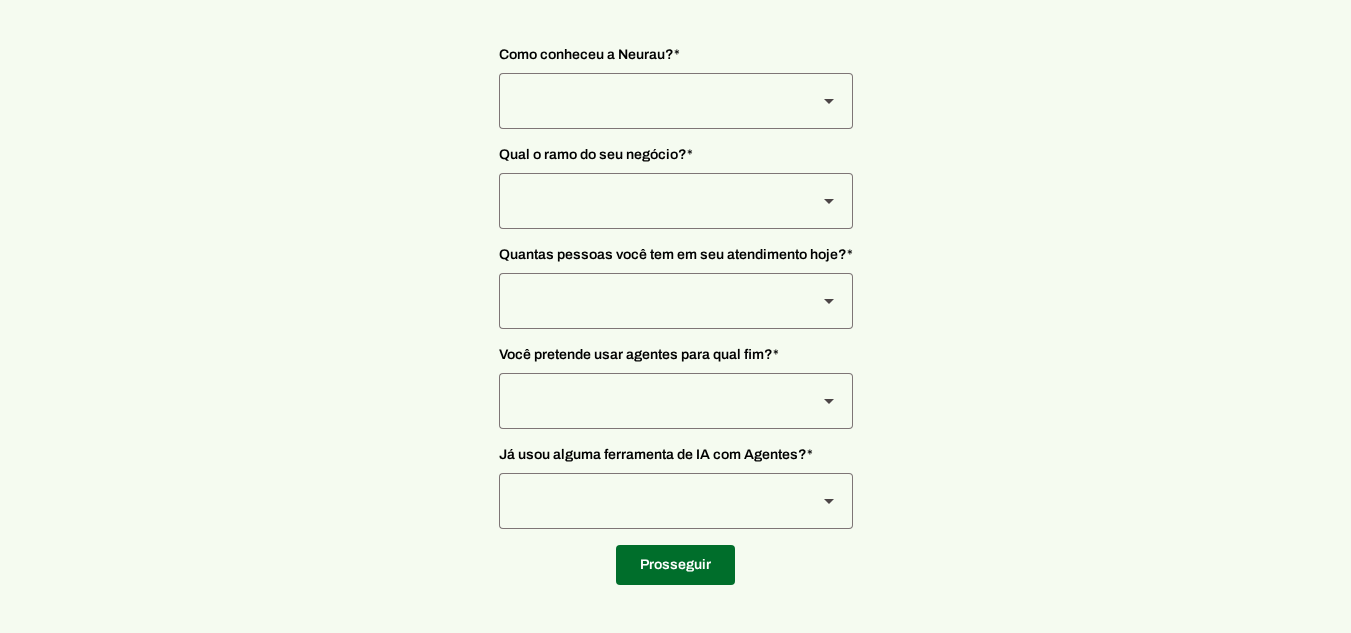 click at bounding box center (650, 101) 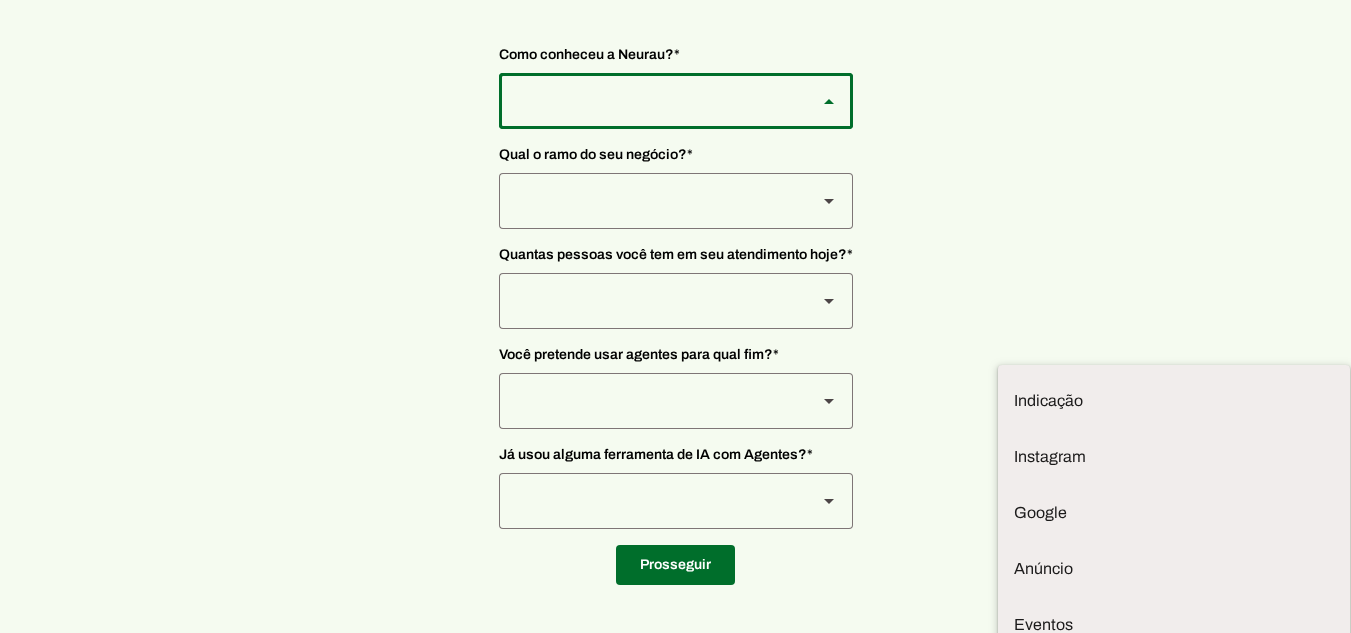 click at bounding box center (1174, 401) 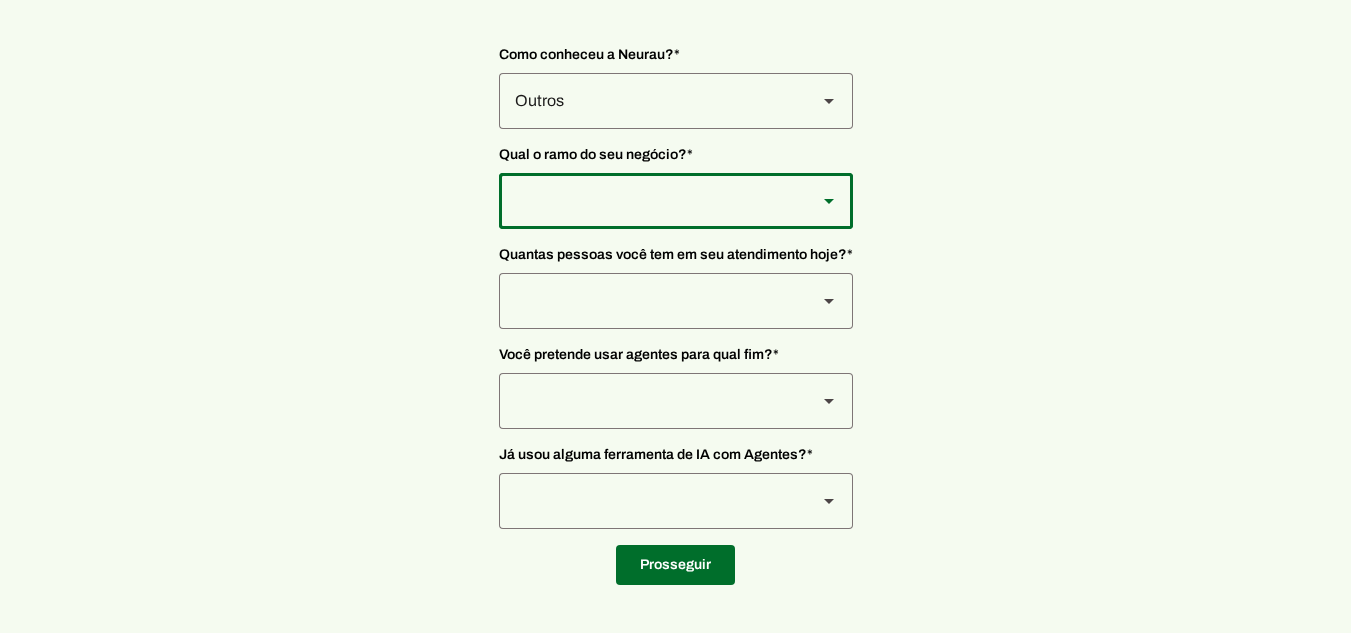 click at bounding box center [650, 101] 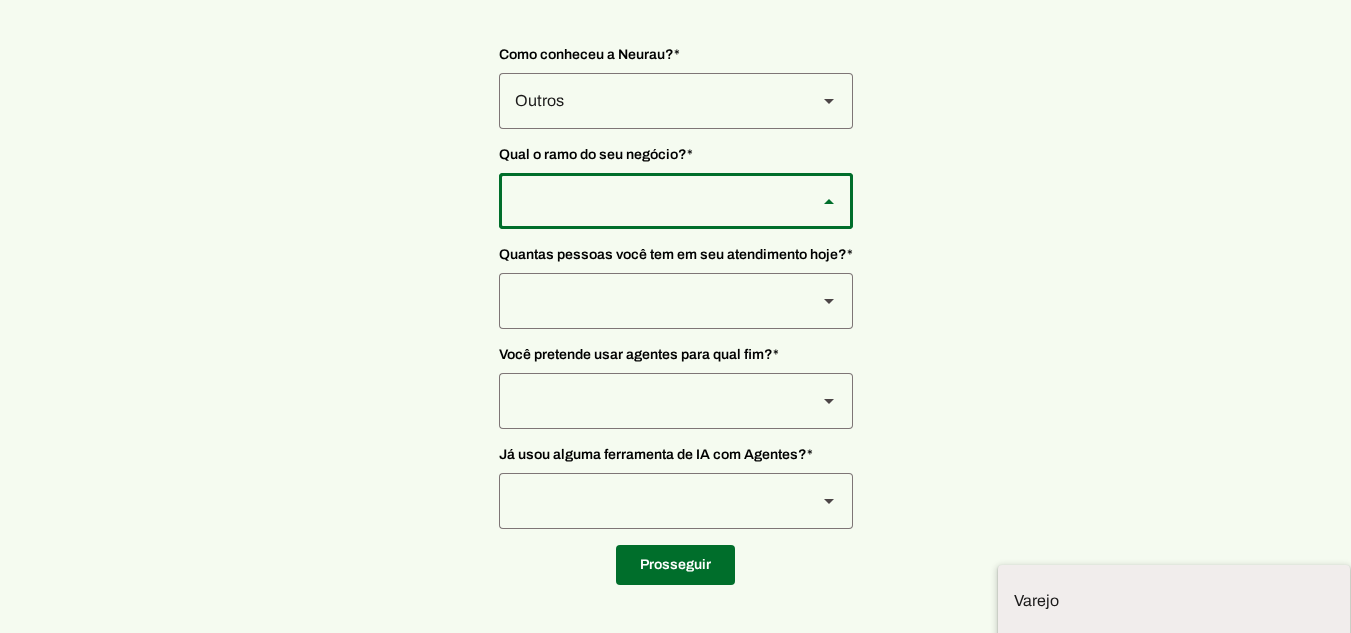 scroll, scrollTop: 4, scrollLeft: 0, axis: vertical 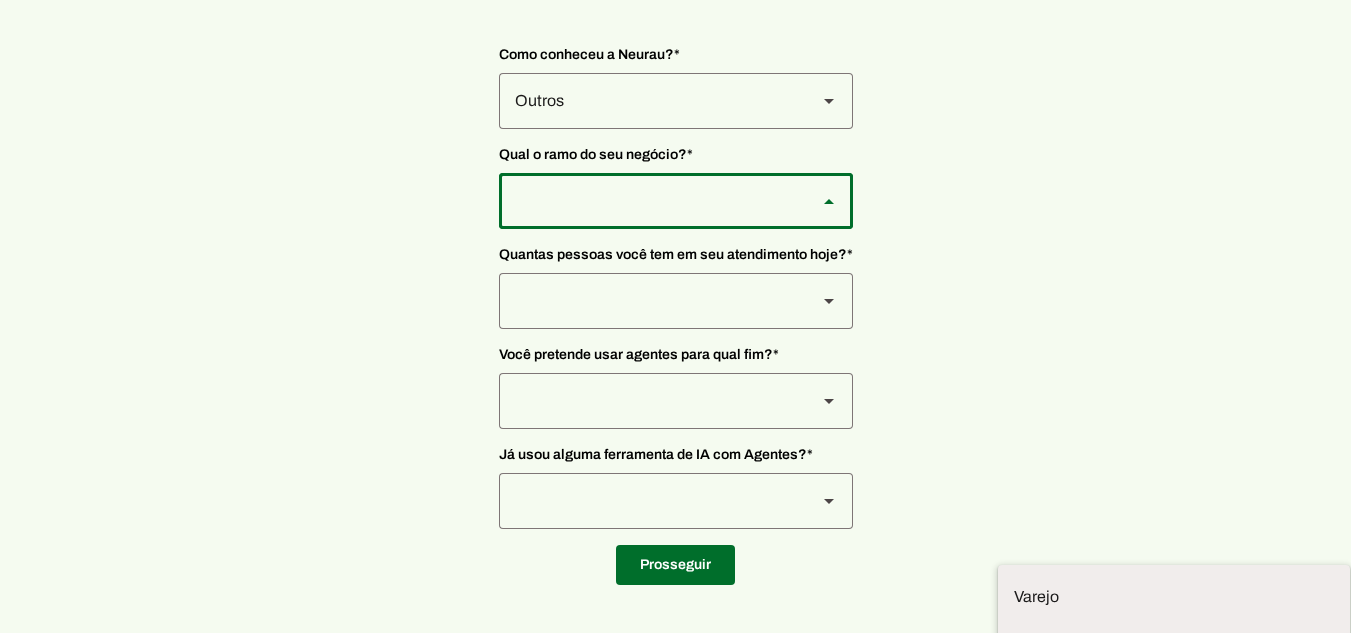 click on "Outros" at bounding box center (0, 0) 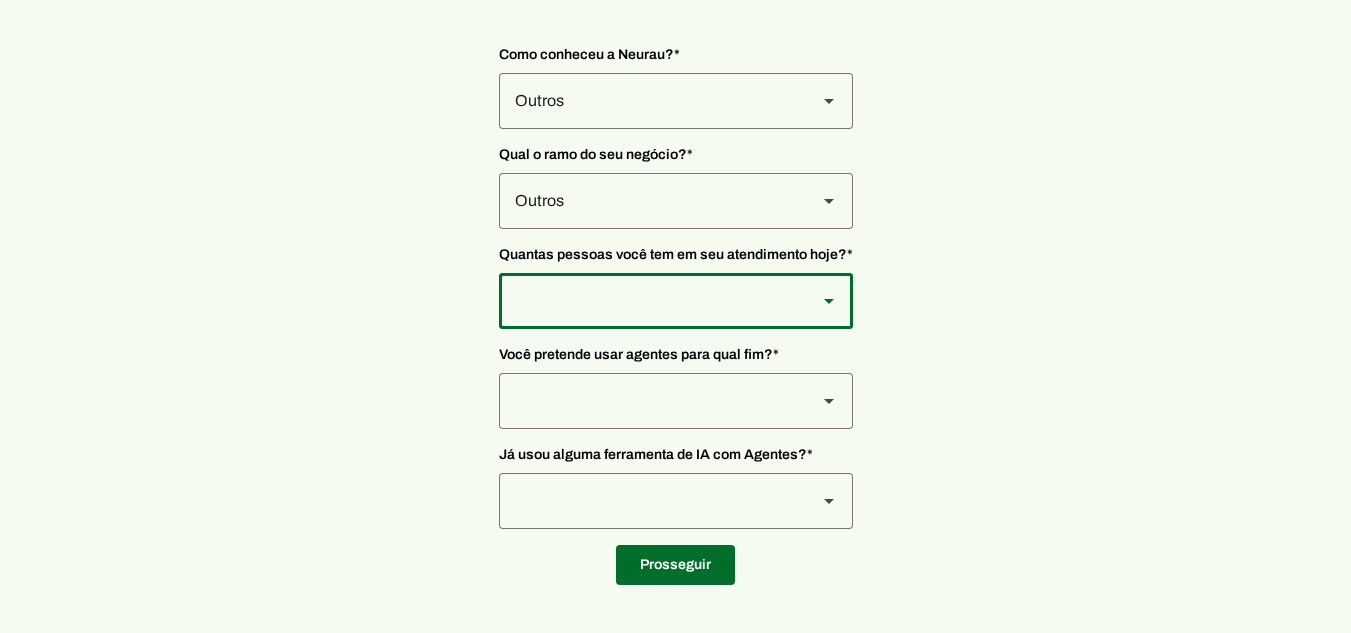 click at bounding box center (650, 101) 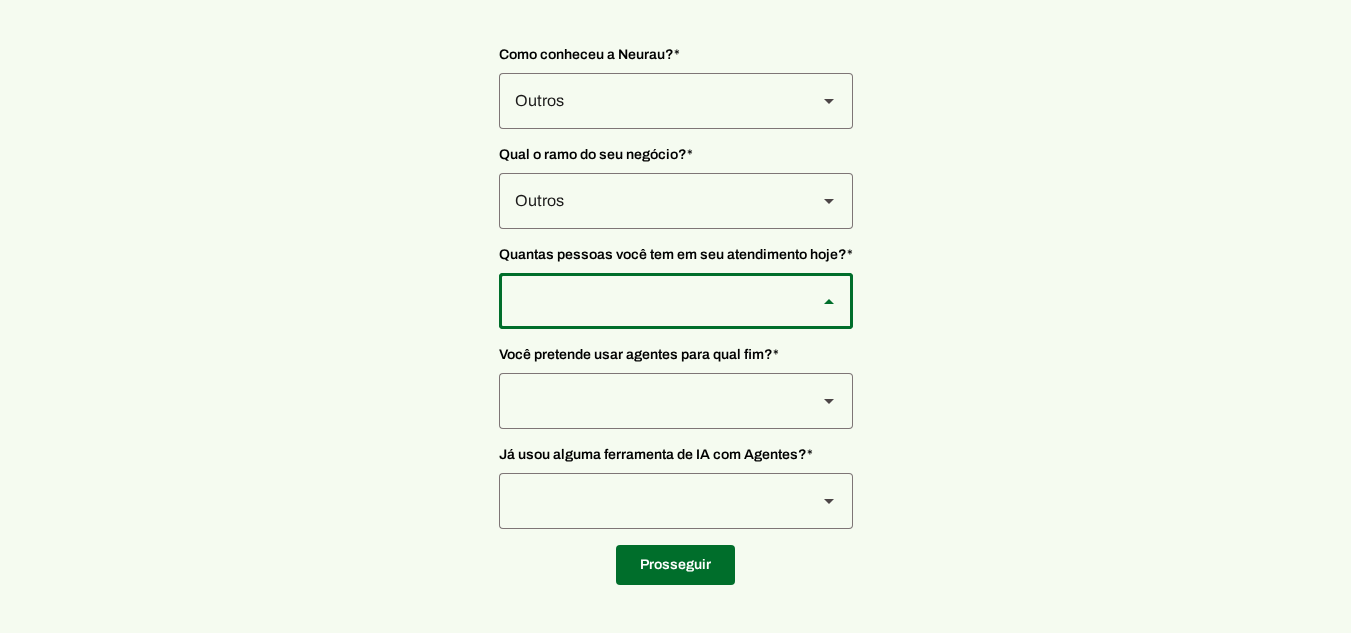 click at bounding box center [0, 0] 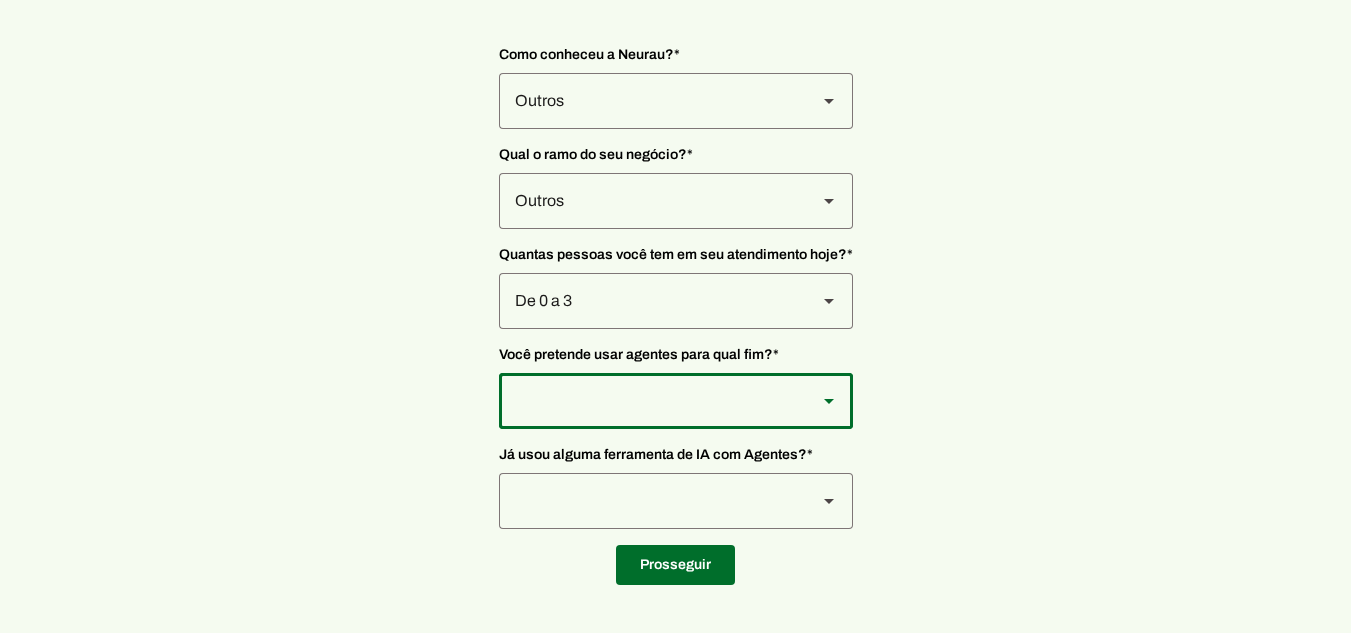 click at bounding box center (650, 101) 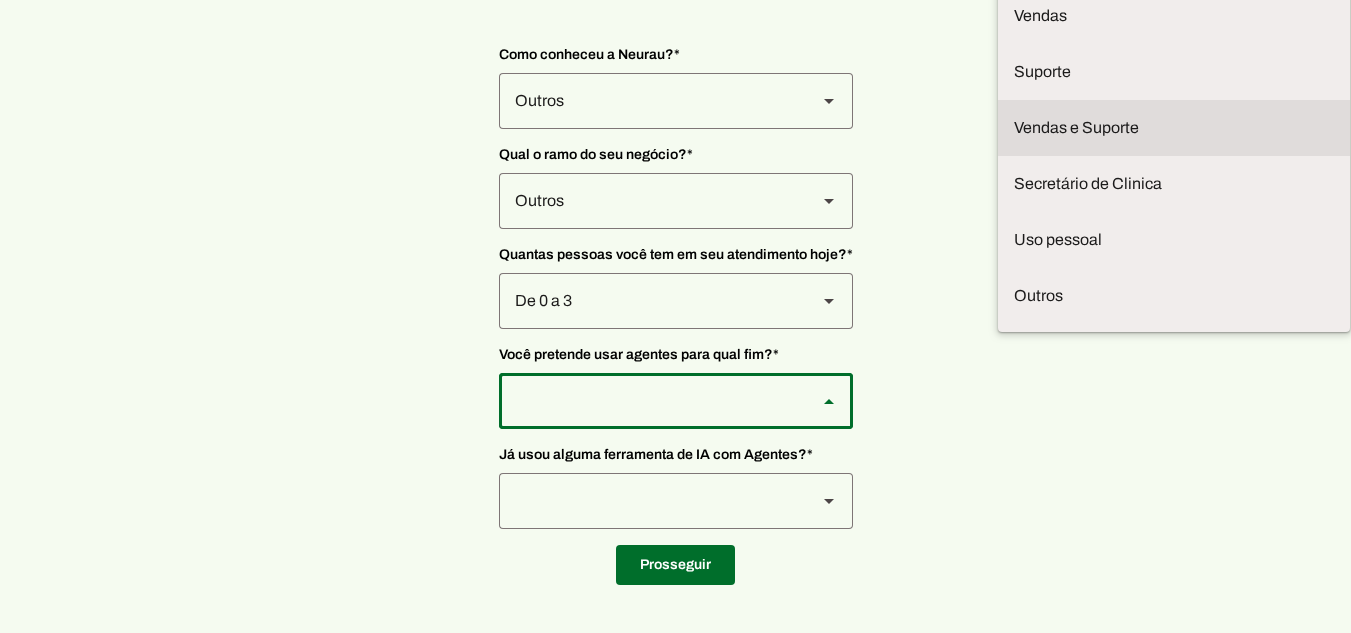 click on "Vendas e Suporte" at bounding box center [0, 0] 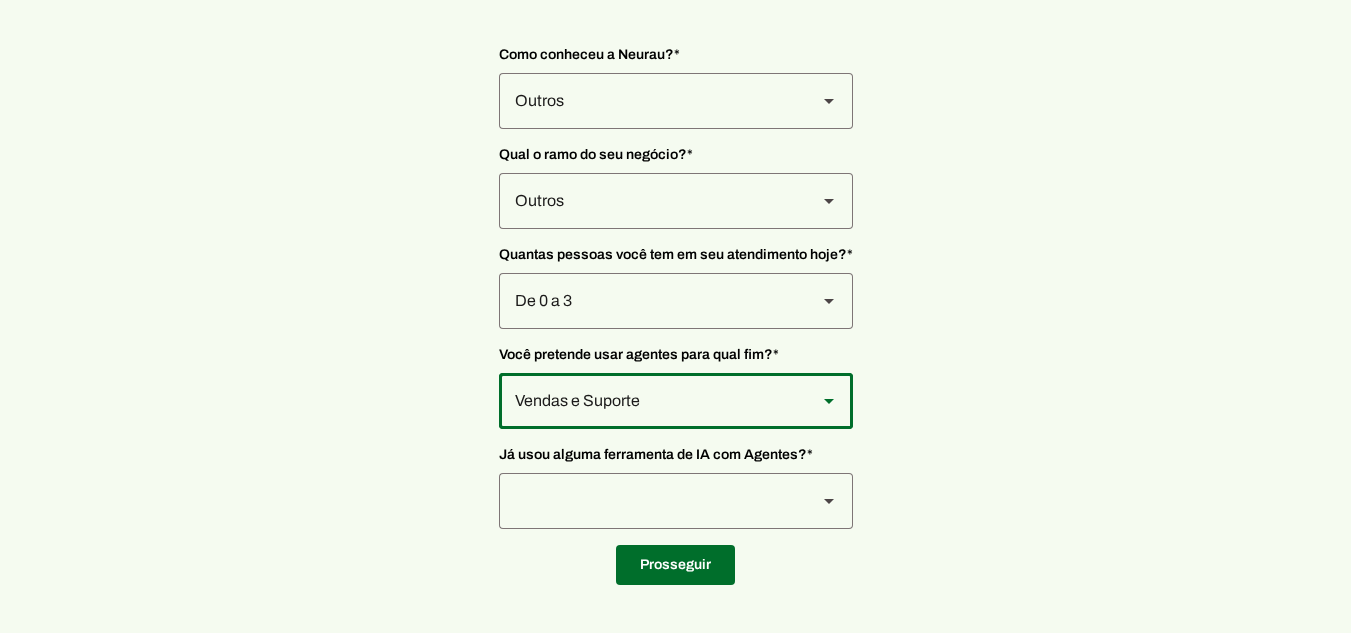 click at bounding box center [650, 101] 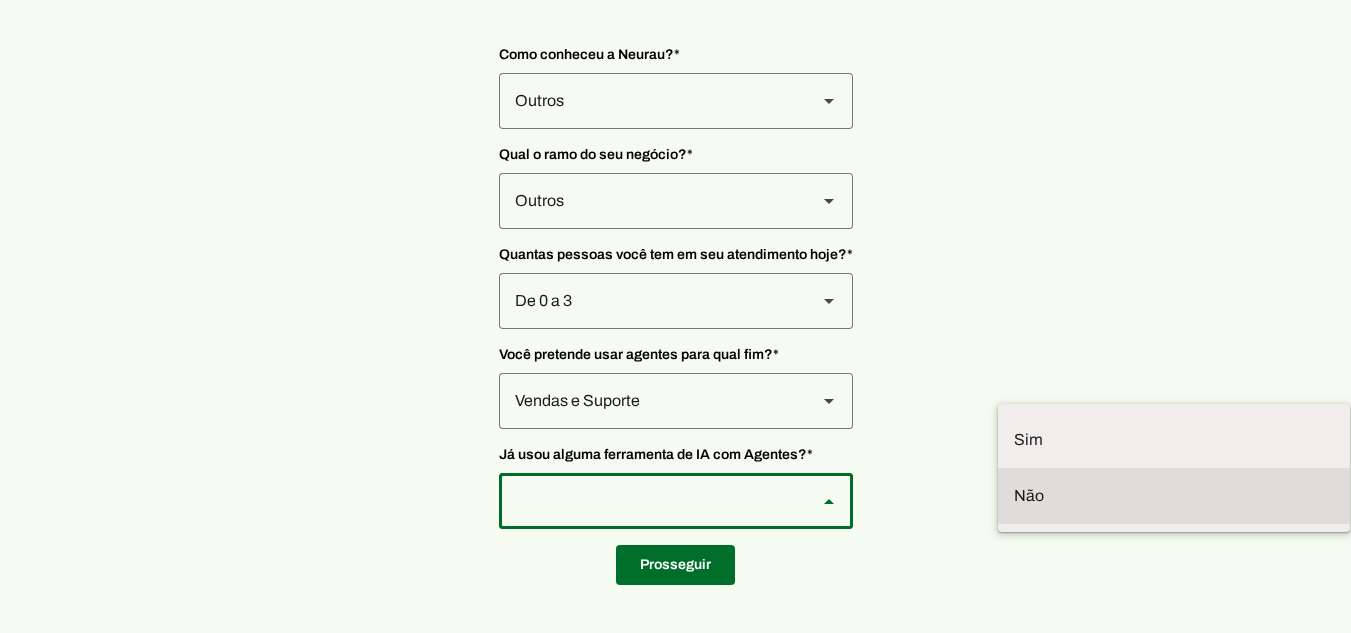 click at bounding box center [0, 0] 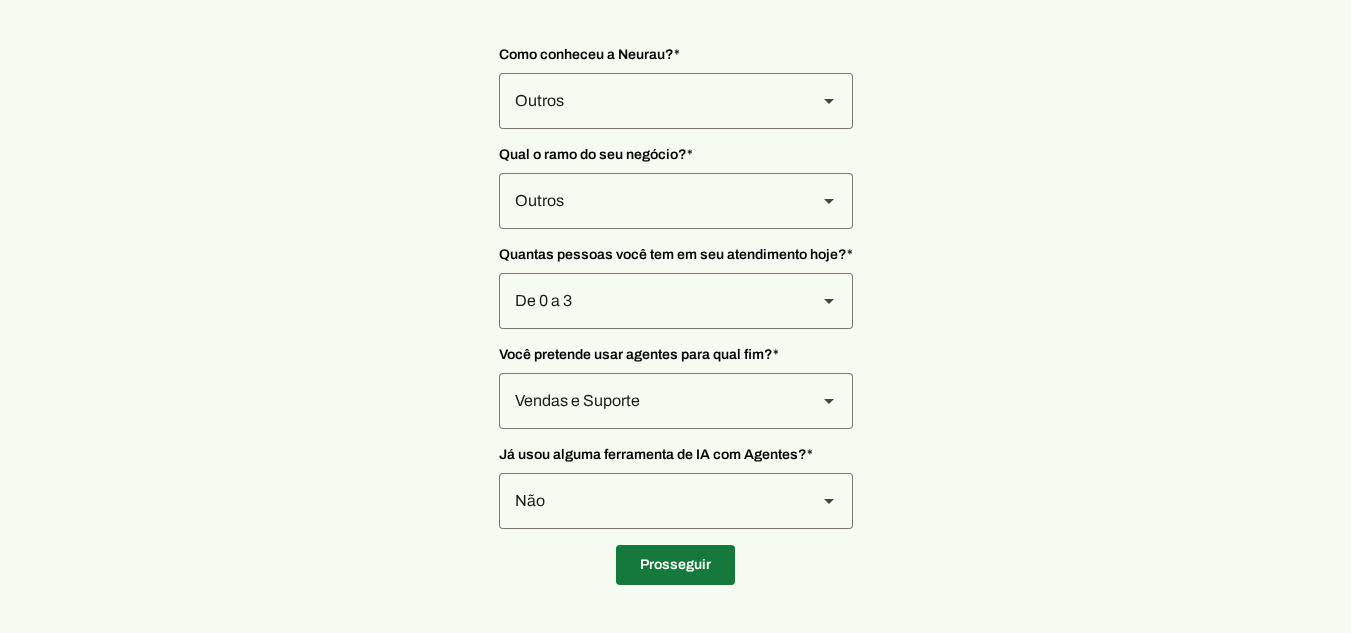 click at bounding box center (675, 565) 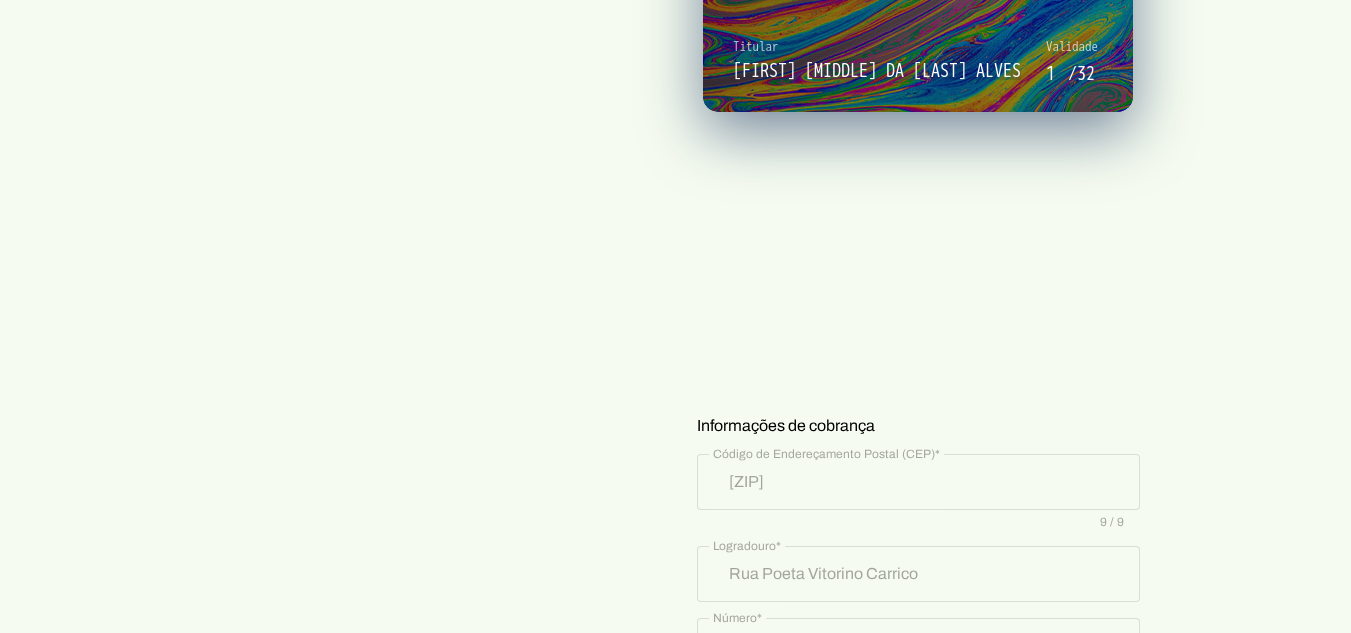 scroll, scrollTop: 563, scrollLeft: 0, axis: vertical 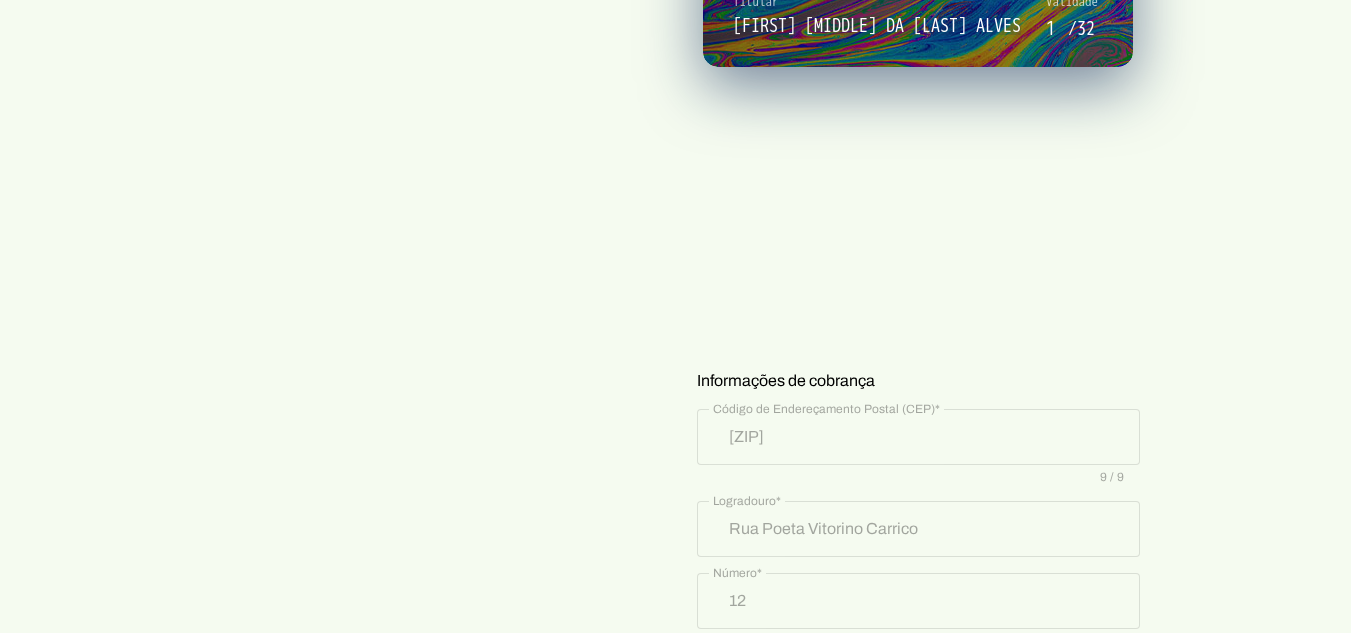 click on "Informações do cartão" at bounding box center [918, 46] 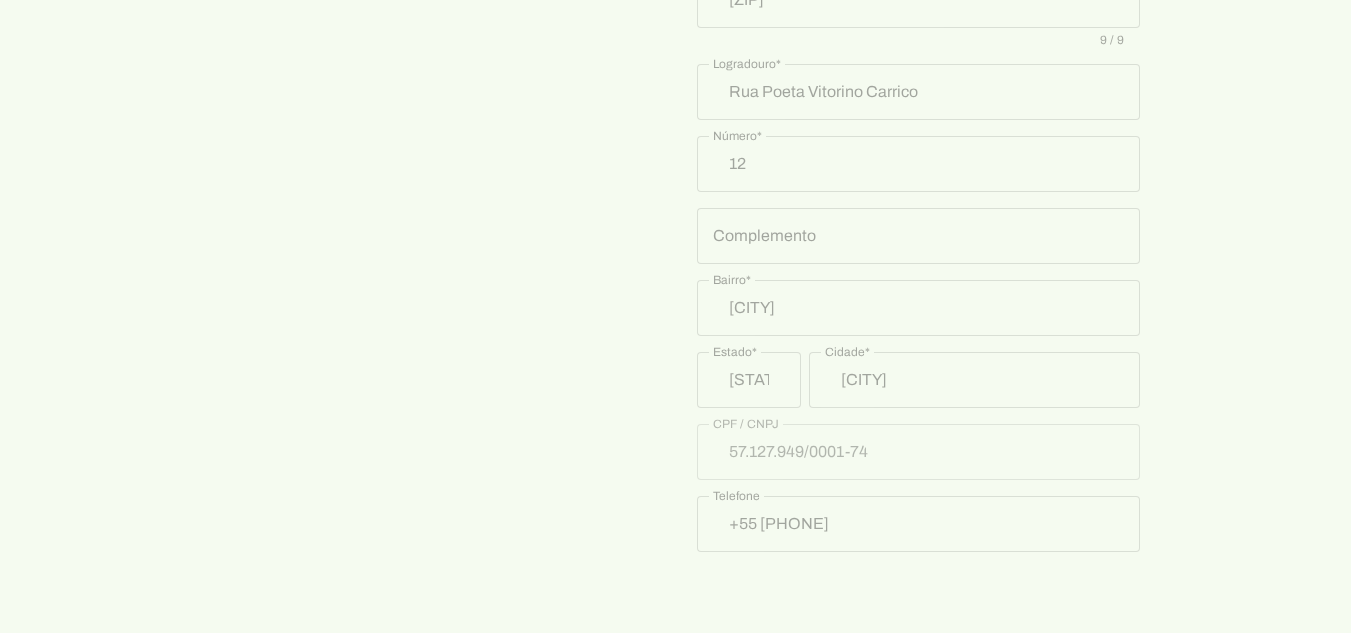 scroll, scrollTop: 1103, scrollLeft: 0, axis: vertical 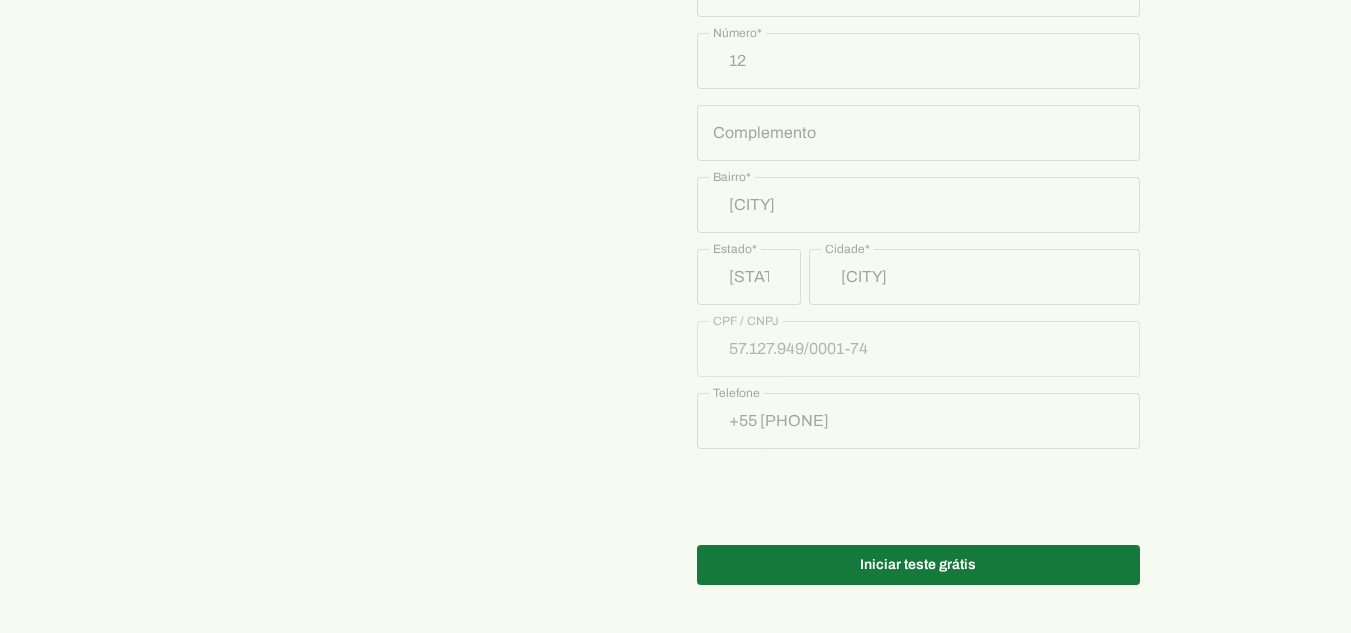 click at bounding box center [918, 565] 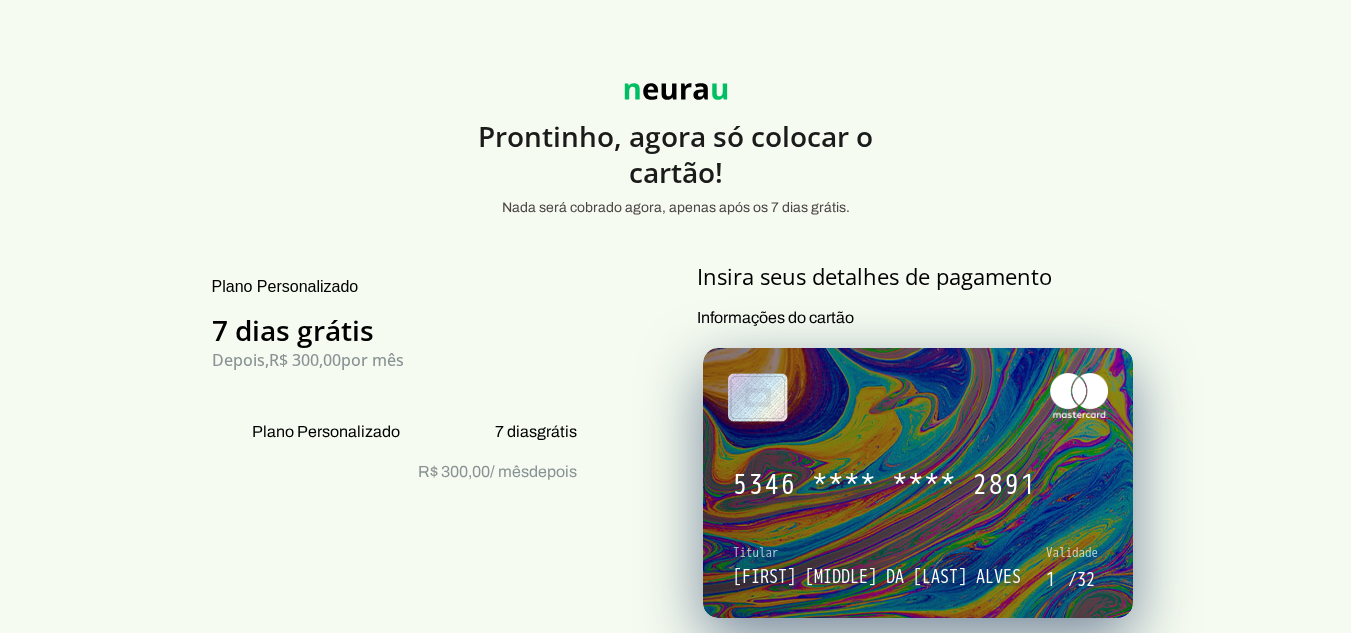 scroll, scrollTop: 3, scrollLeft: 0, axis: vertical 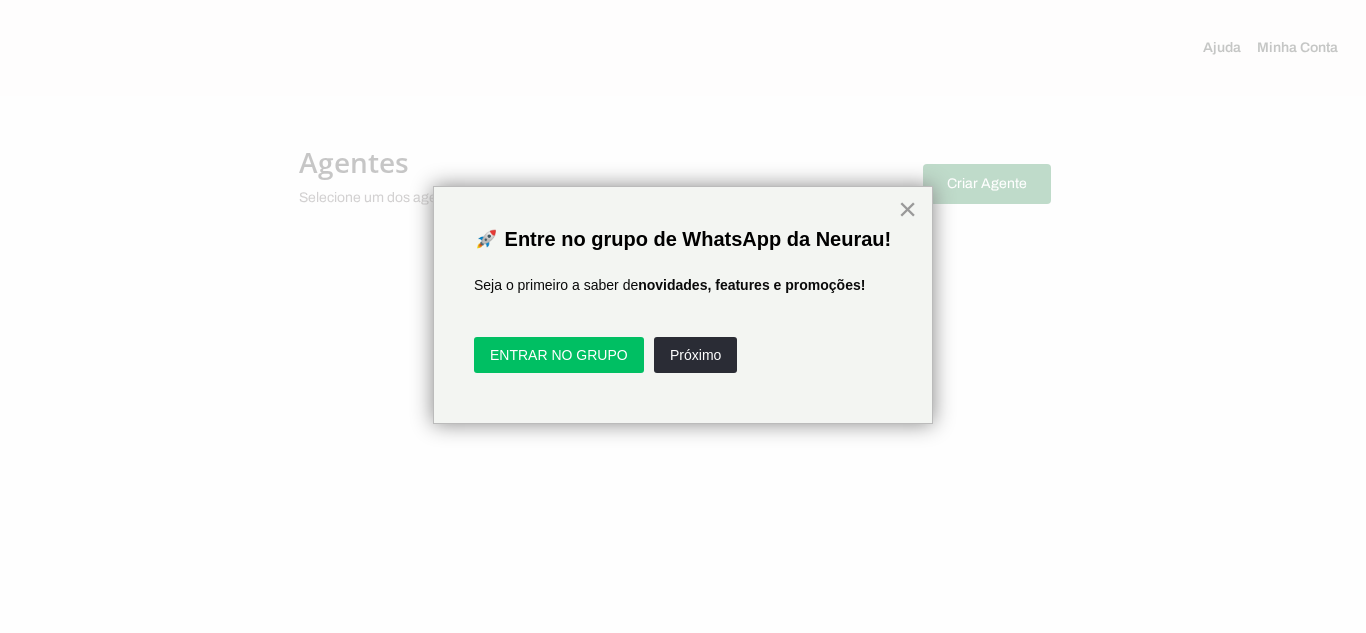 click on "×" at bounding box center (907, 209) 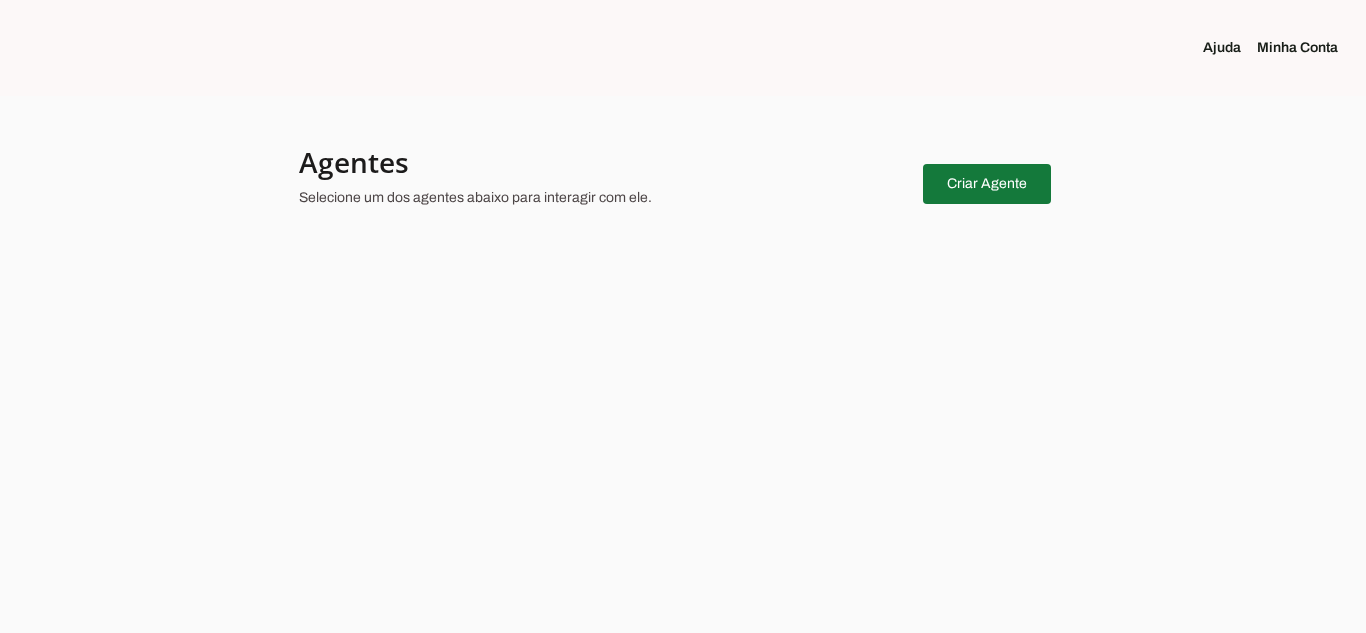 click at bounding box center [987, 184] 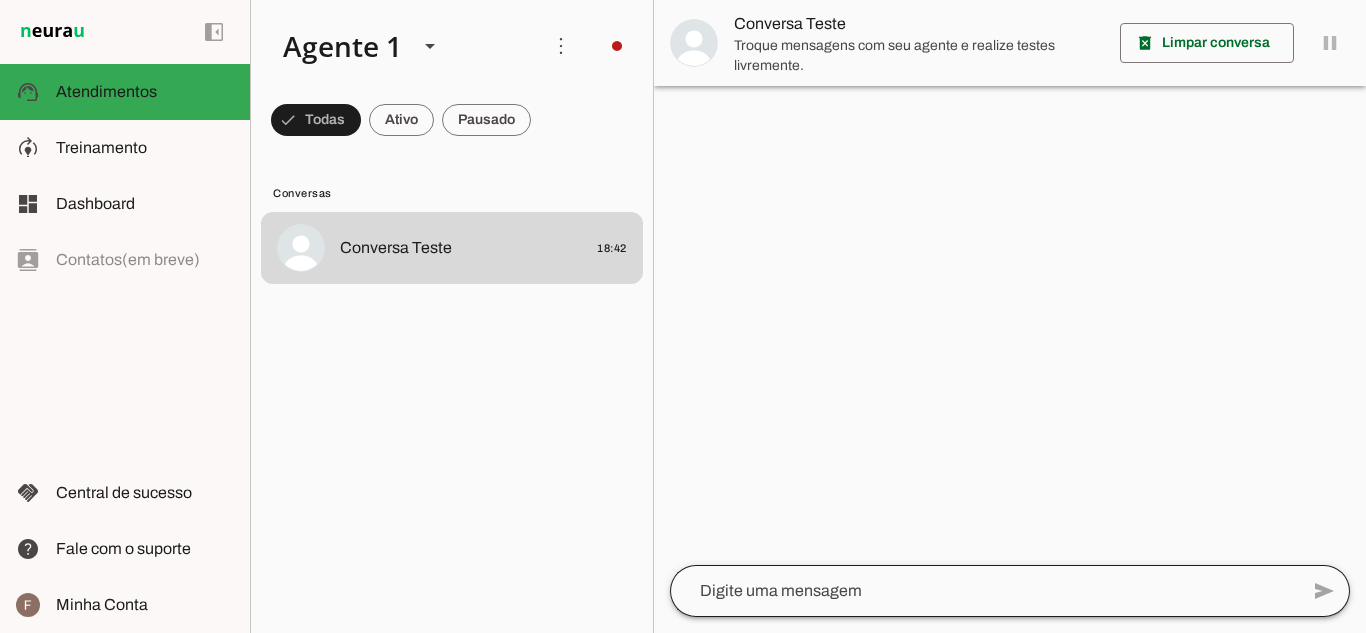 click on "send" 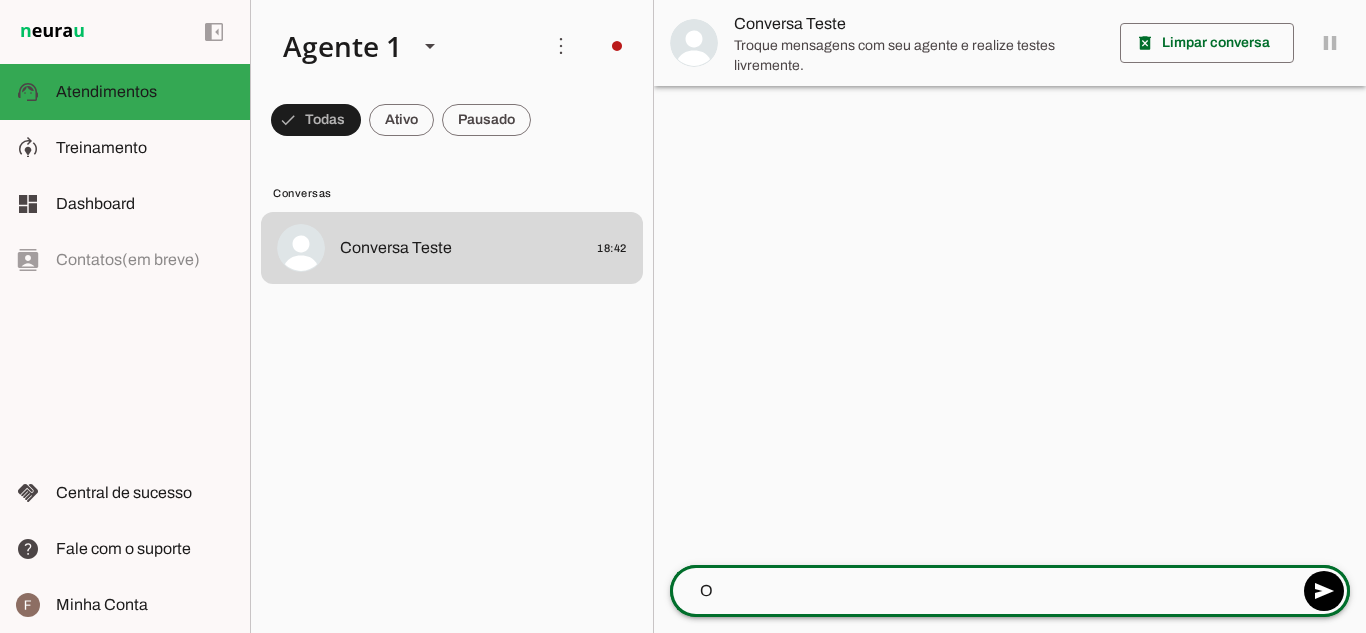 type on "OI" 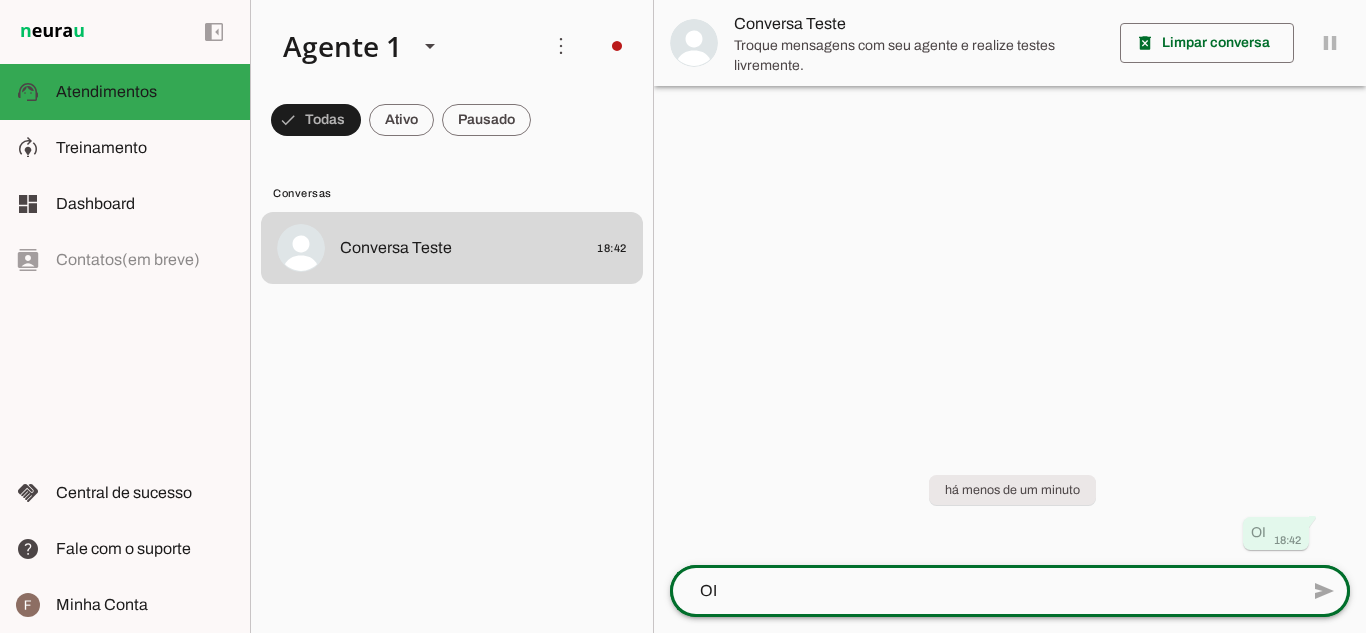 type 